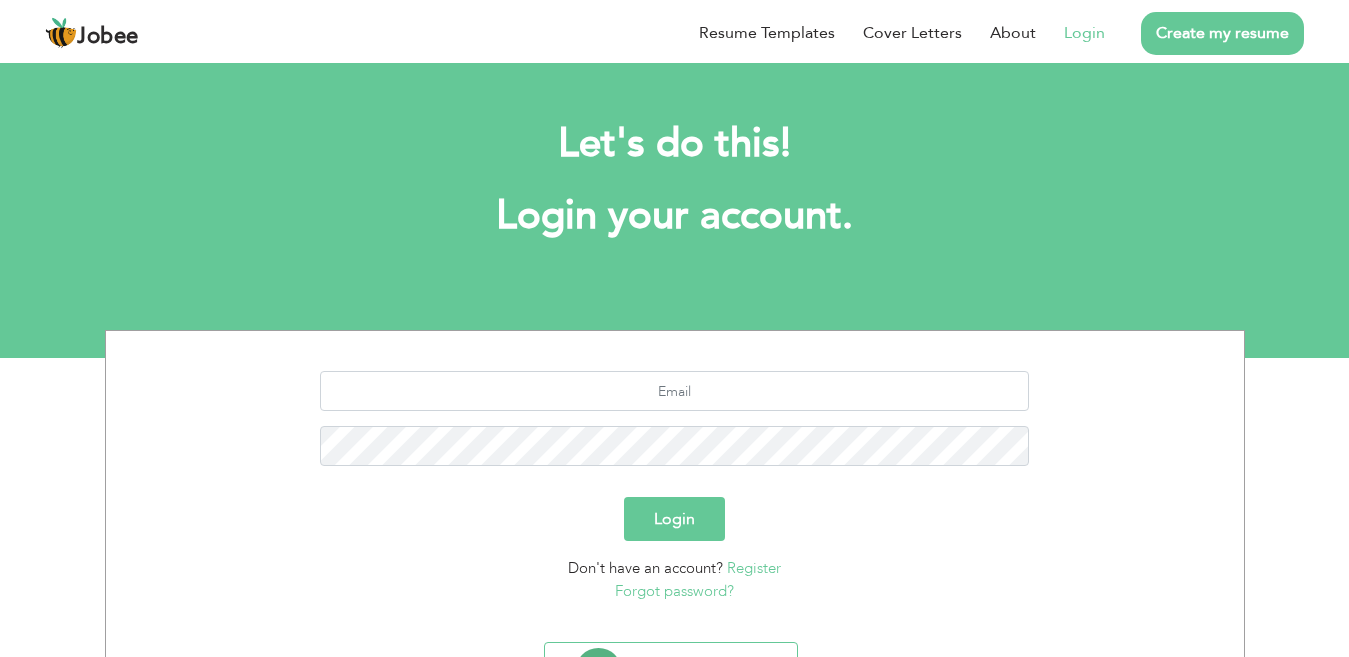 scroll, scrollTop: 0, scrollLeft: 0, axis: both 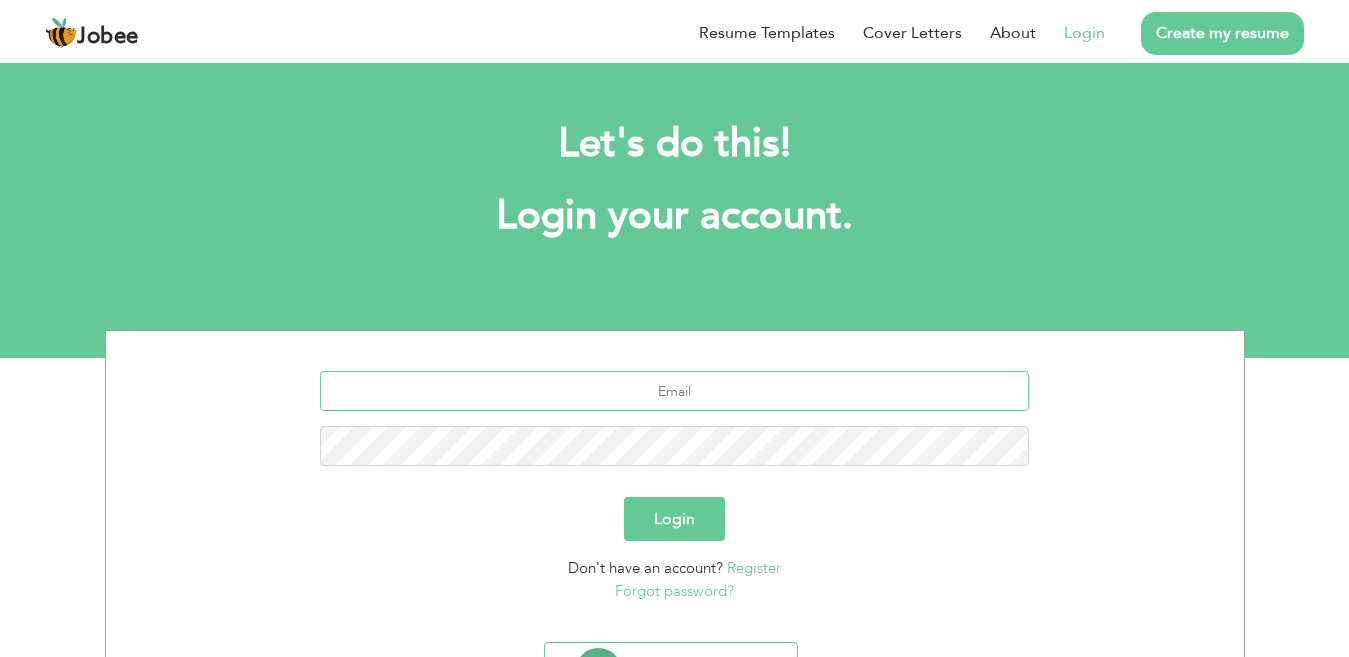 click at bounding box center (674, 391) 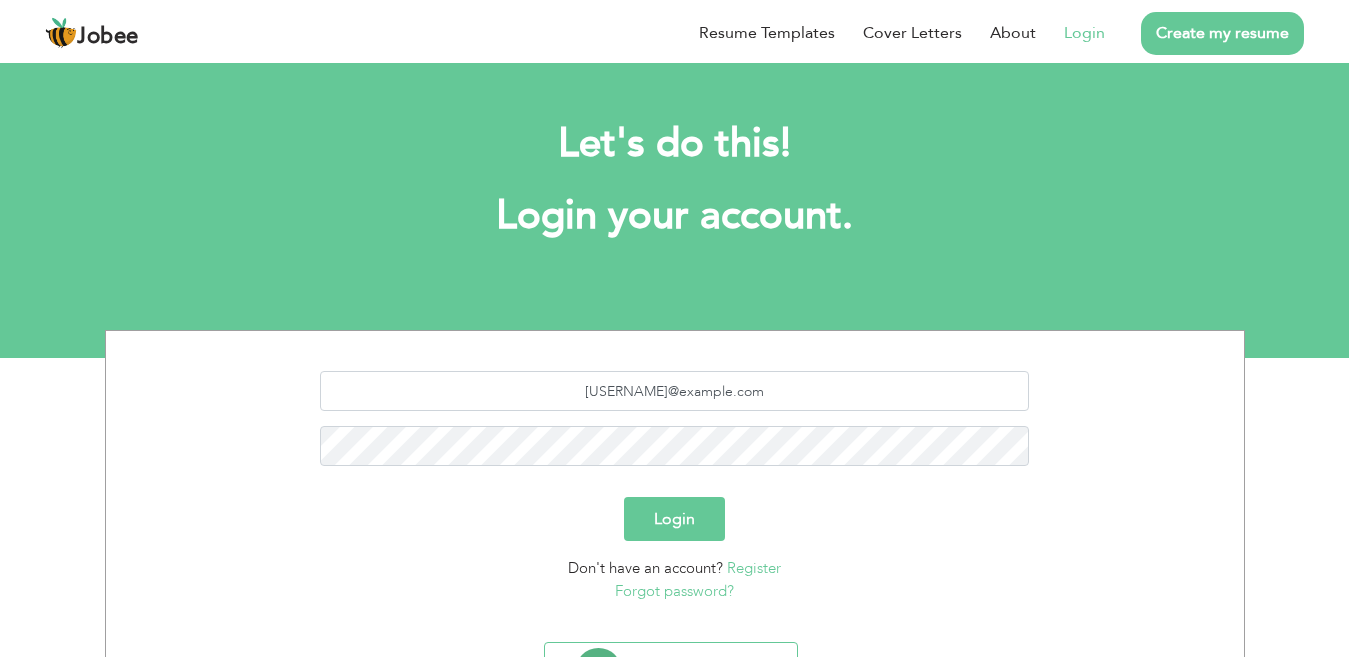 click on "Login" at bounding box center (674, 519) 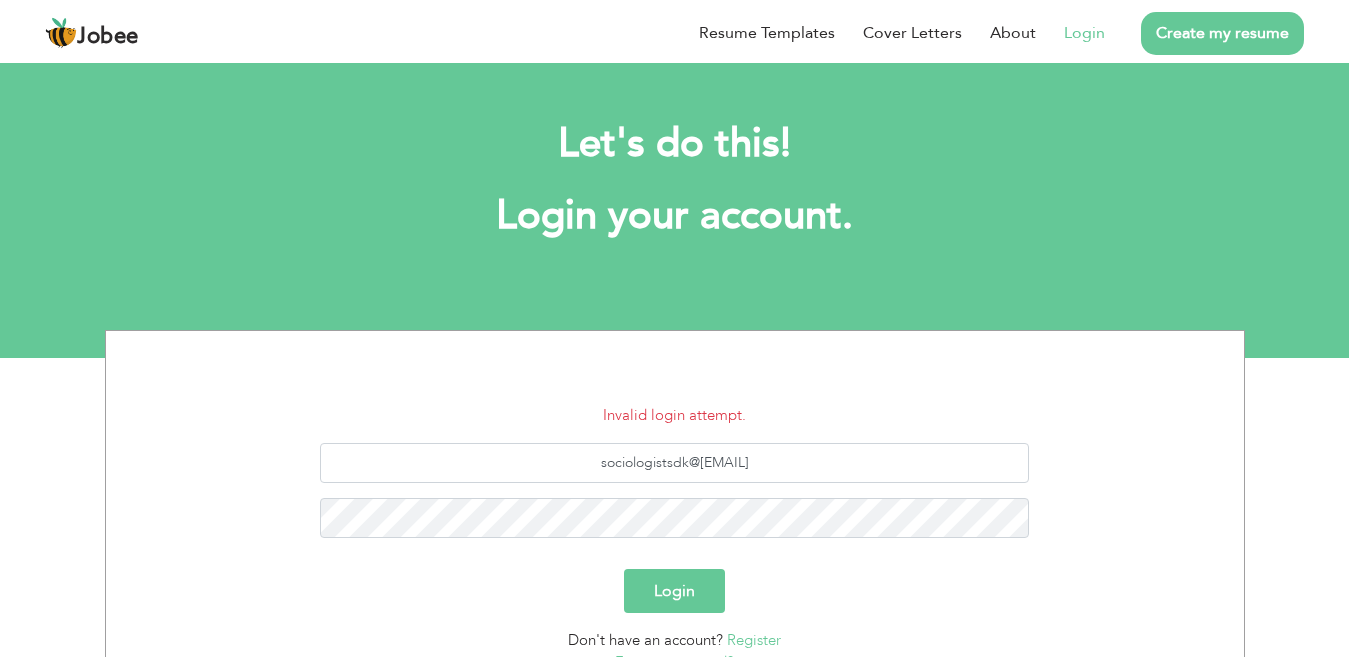 scroll, scrollTop: 0, scrollLeft: 0, axis: both 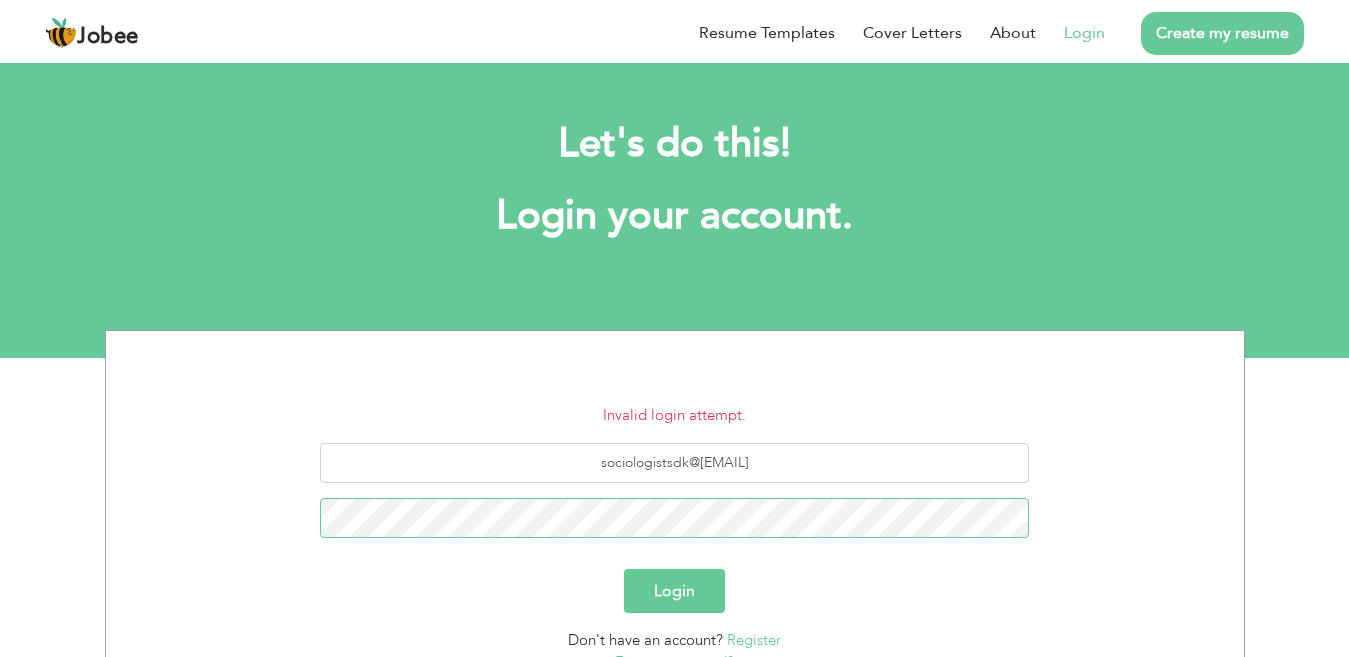 click on "Login" at bounding box center (674, 591) 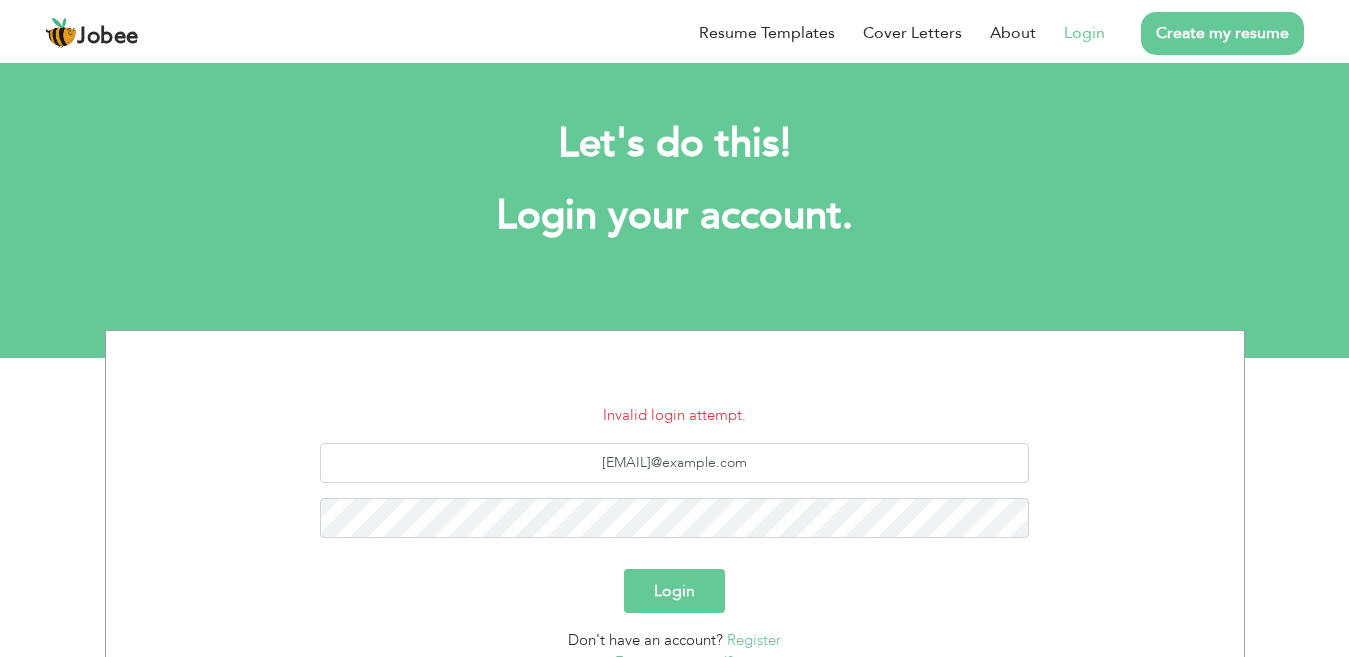 scroll, scrollTop: 0, scrollLeft: 0, axis: both 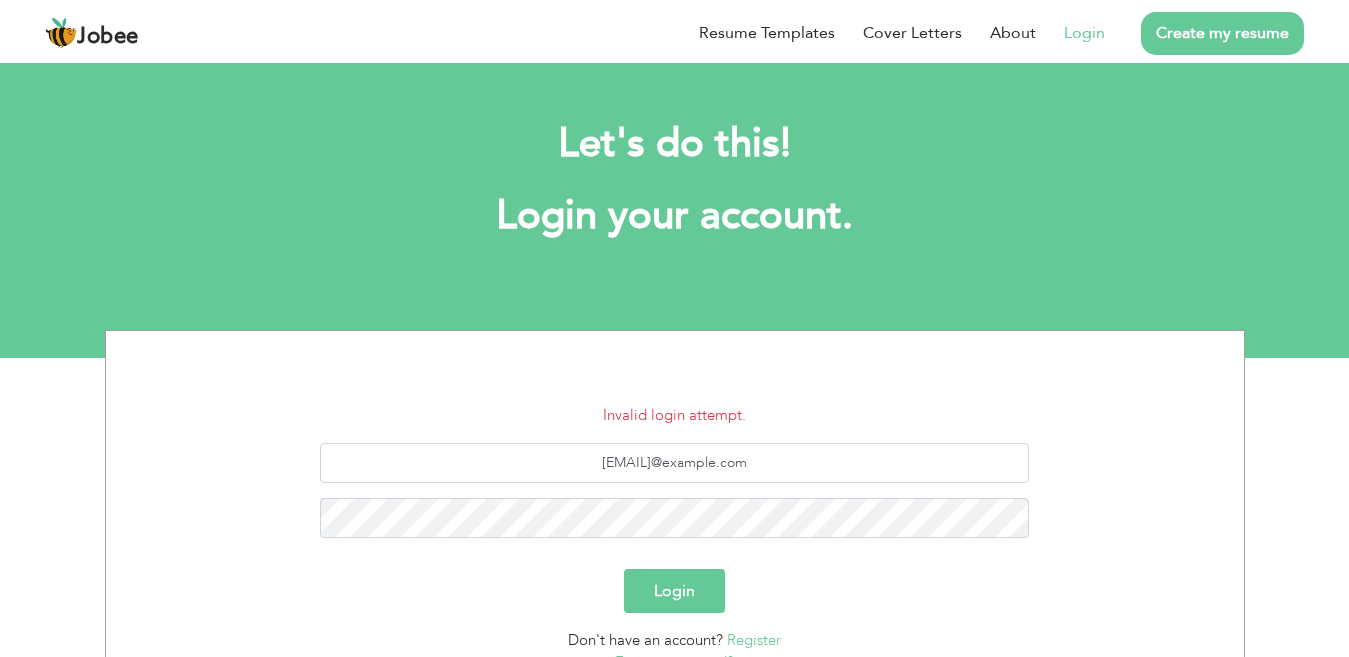 click on "Login" at bounding box center (674, 591) 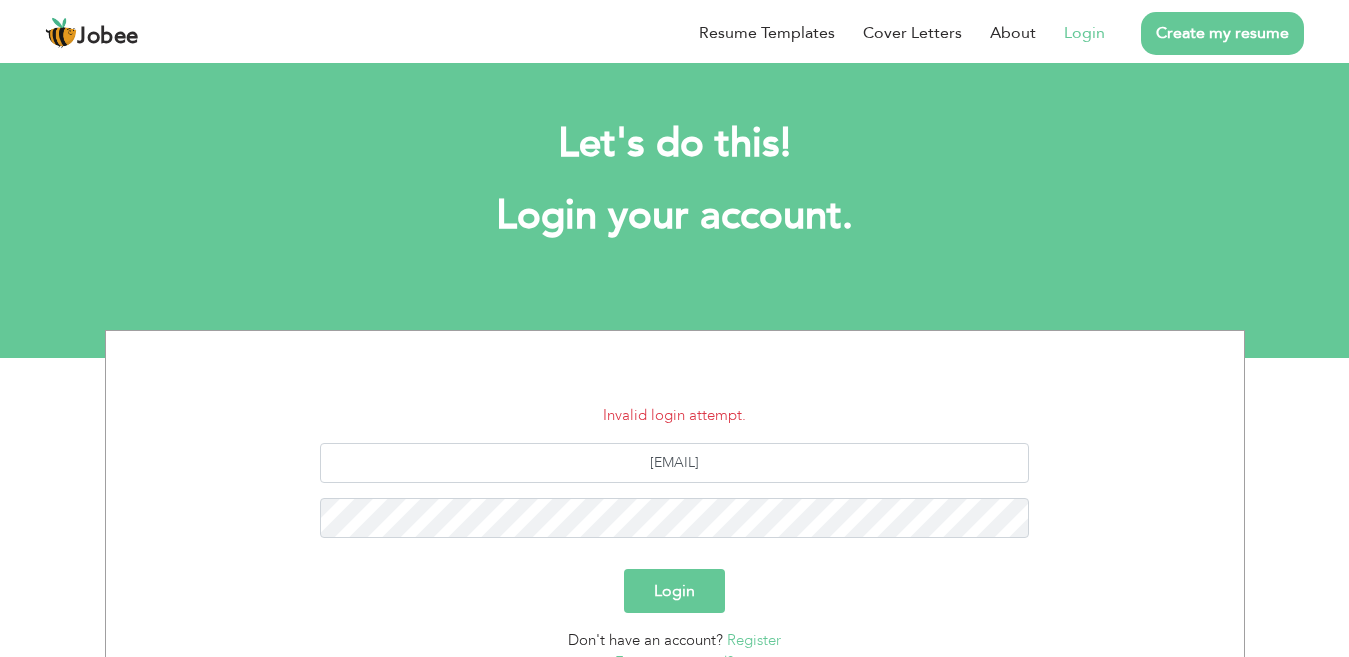 scroll, scrollTop: 0, scrollLeft: 0, axis: both 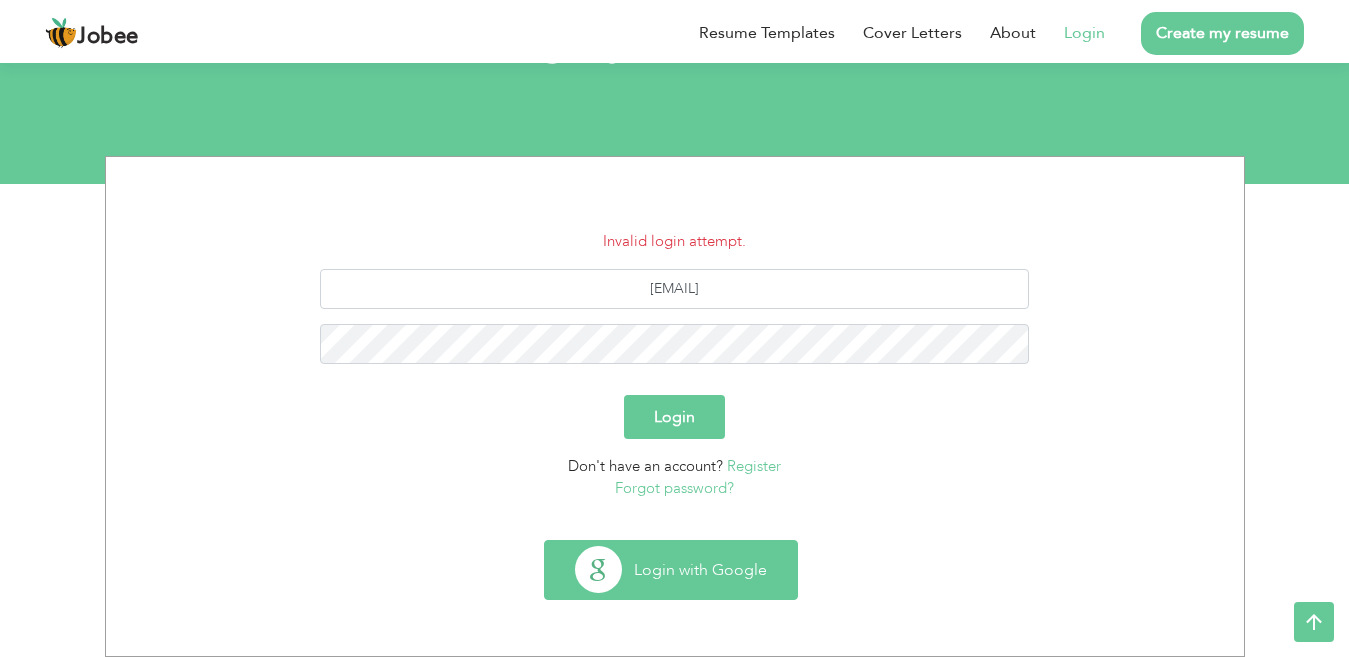 click on "Login with Google" at bounding box center [671, 570] 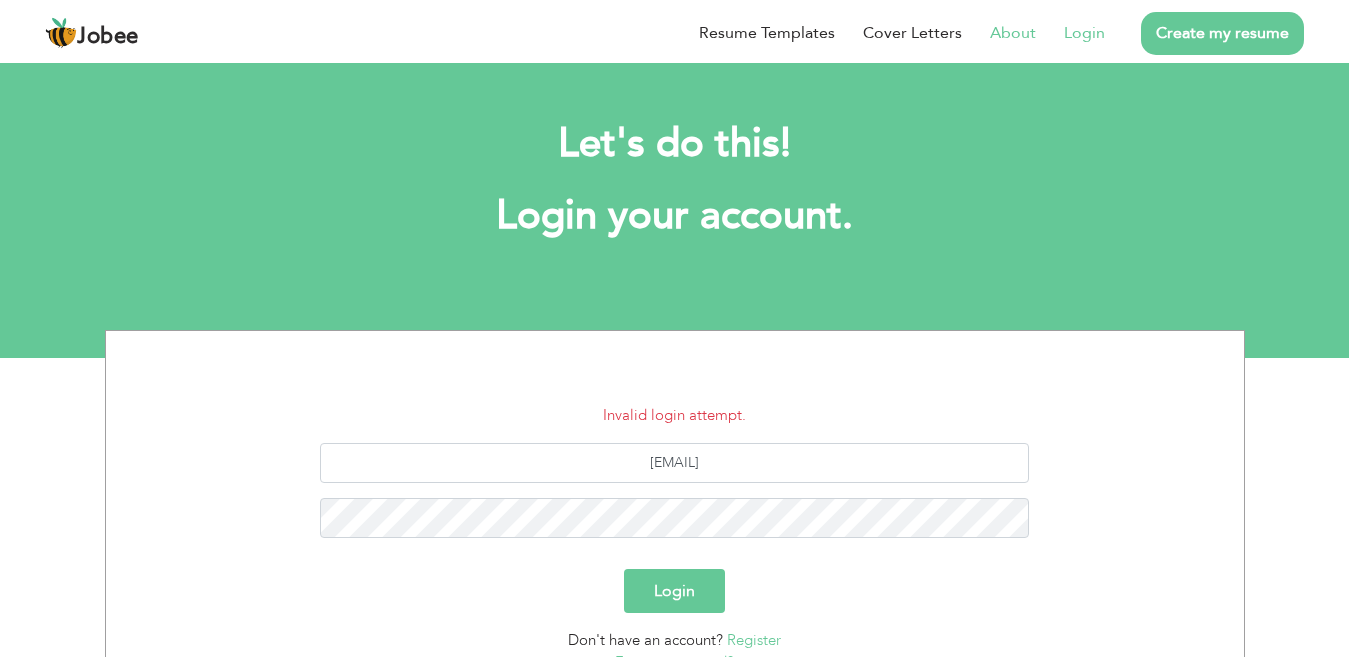 scroll, scrollTop: 0, scrollLeft: 0, axis: both 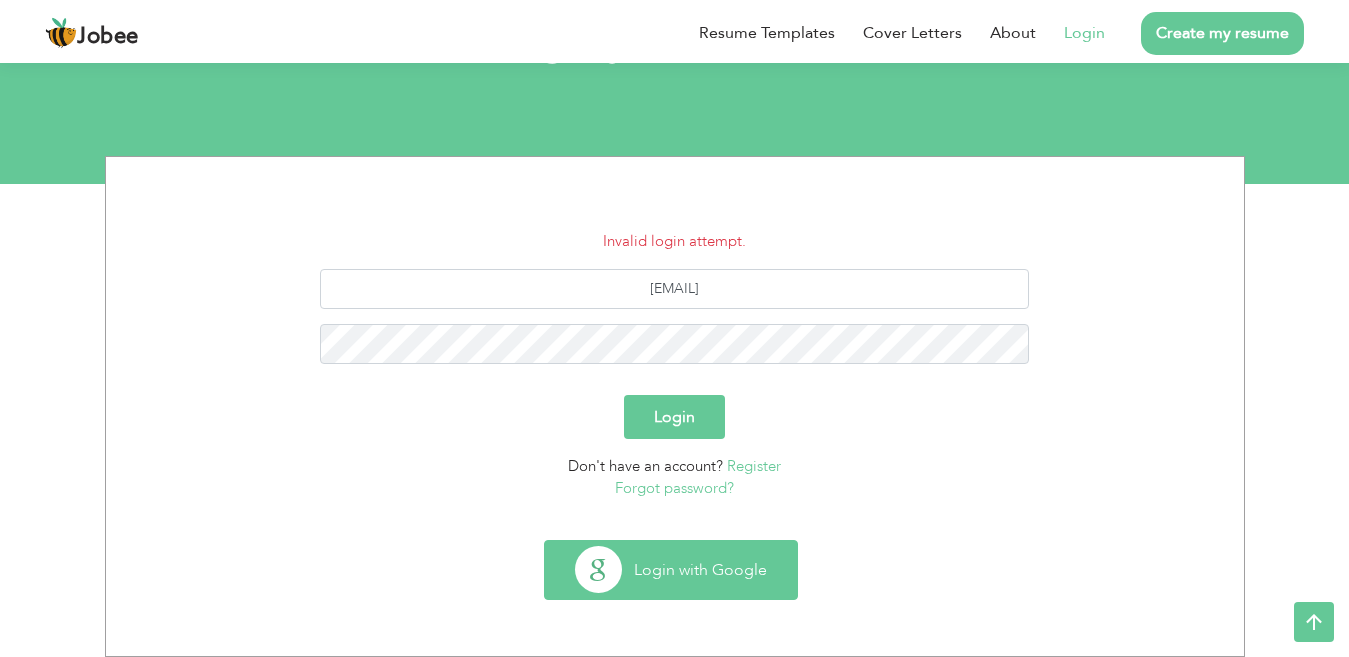click on "Login with Google" at bounding box center [671, 570] 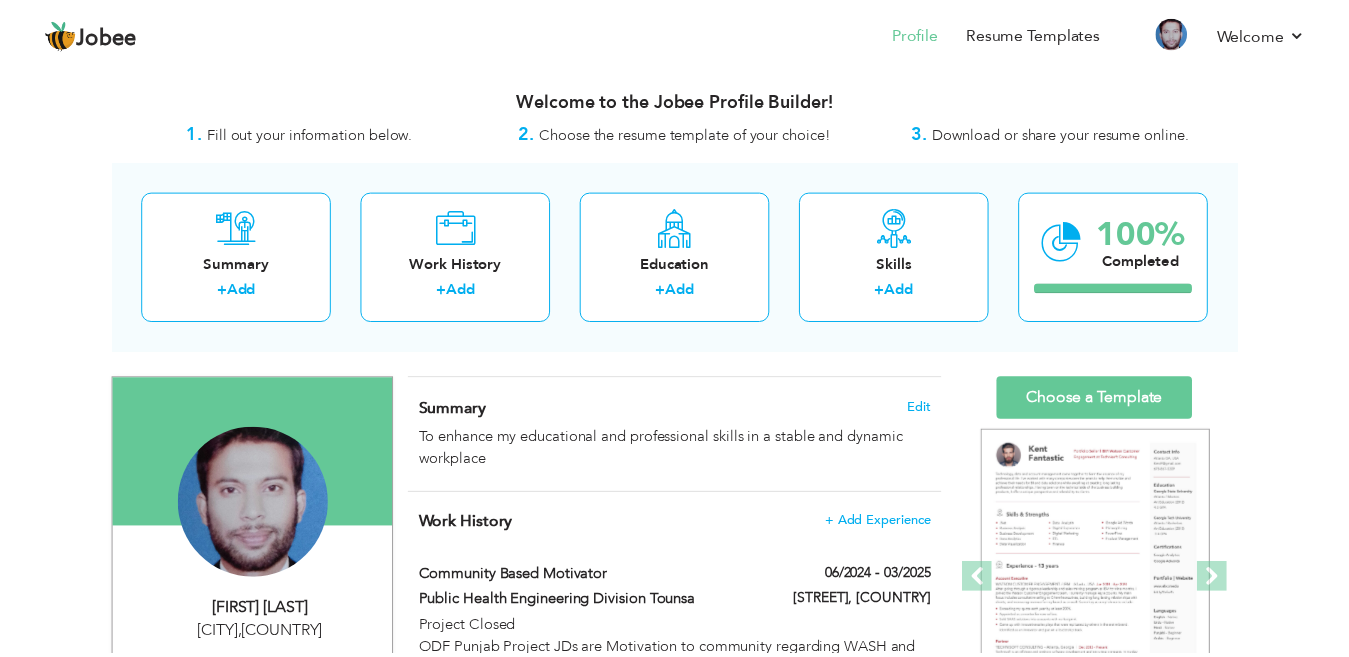 scroll, scrollTop: 0, scrollLeft: 0, axis: both 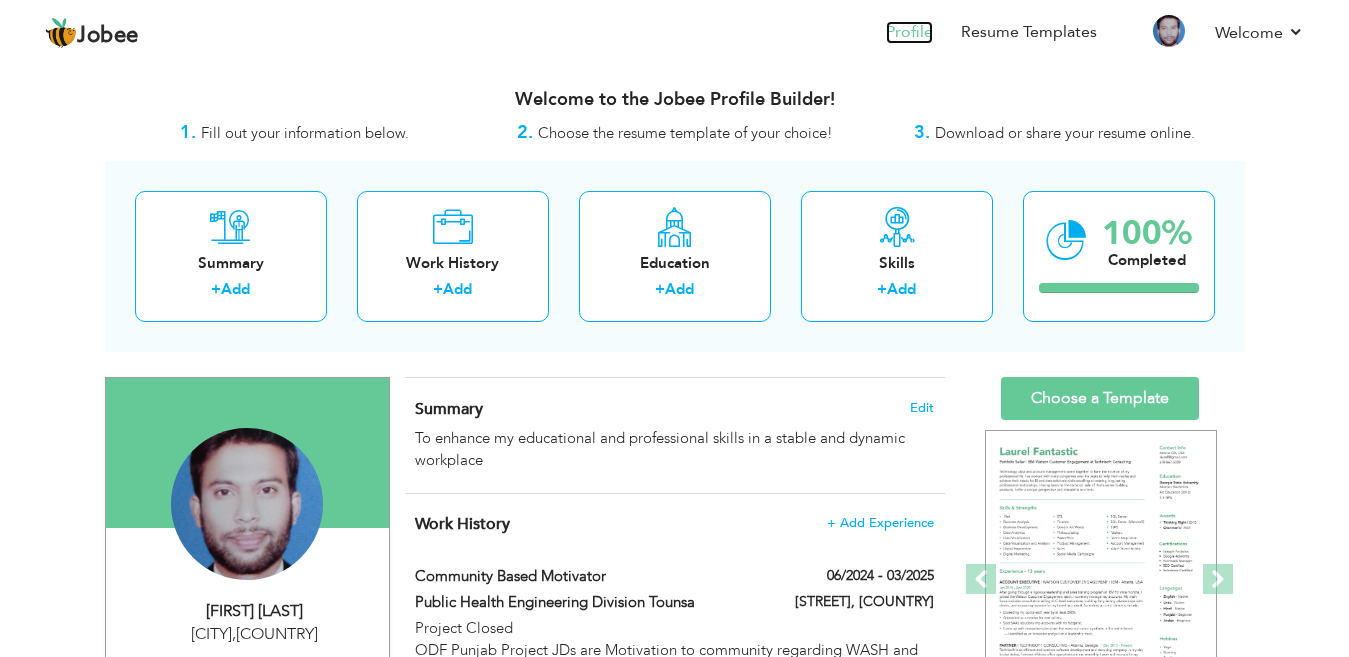 click on "Profile" at bounding box center [909, 32] 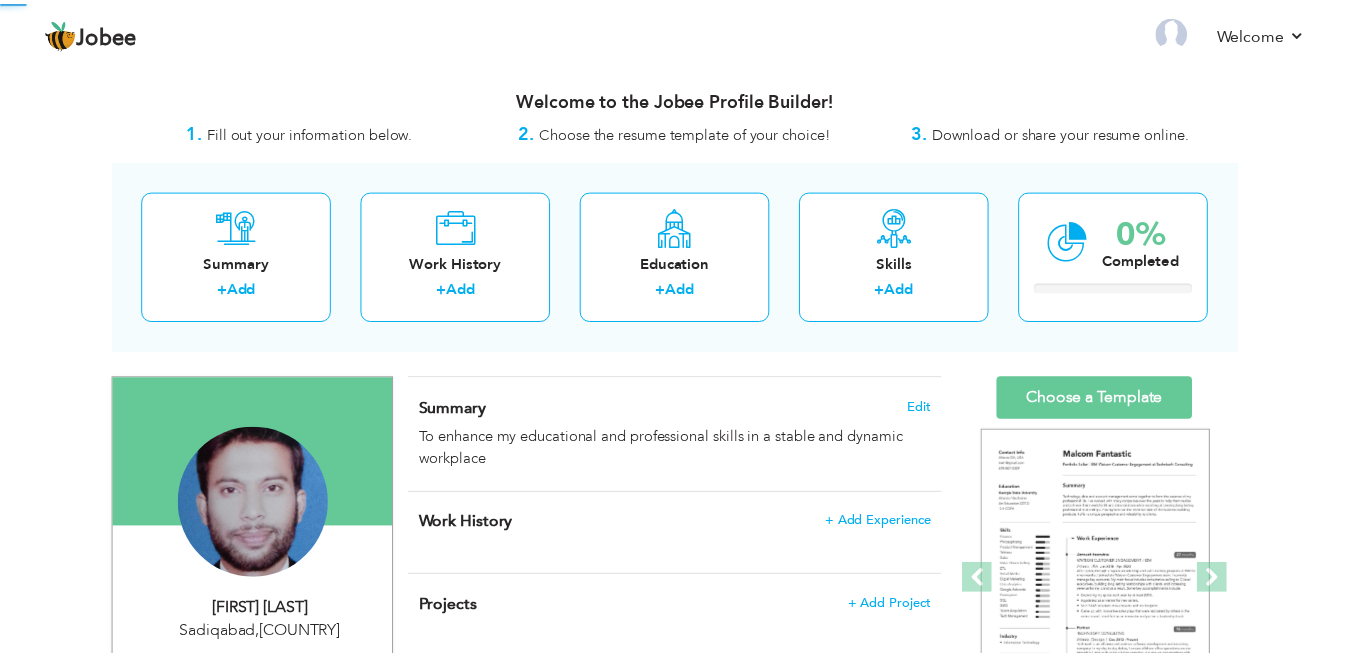 scroll, scrollTop: 0, scrollLeft: 0, axis: both 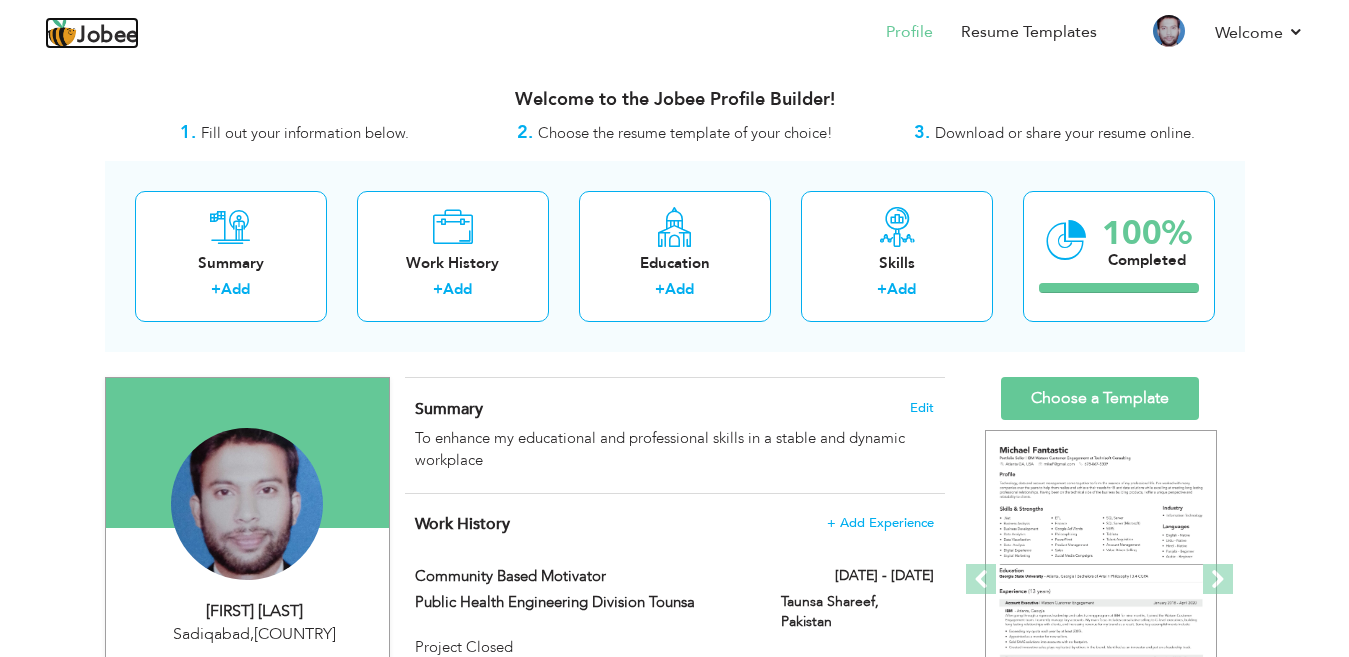 click on "Jobee" at bounding box center (108, 36) 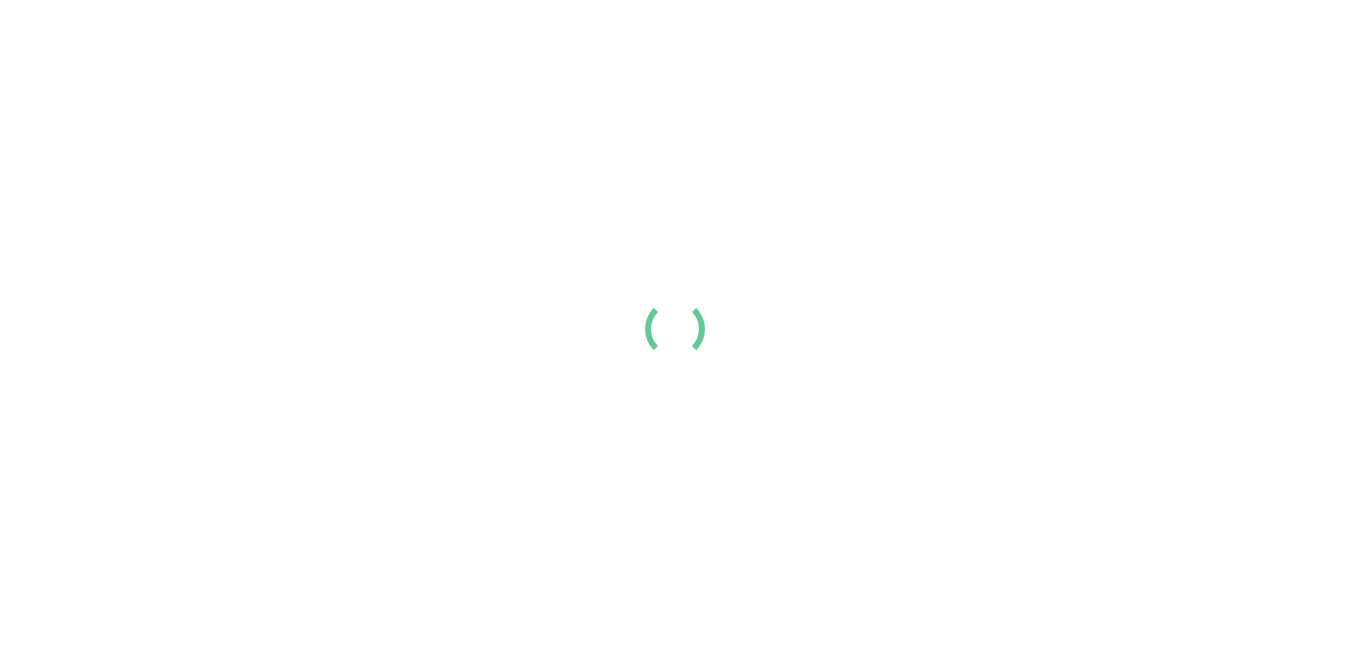 scroll, scrollTop: 0, scrollLeft: 0, axis: both 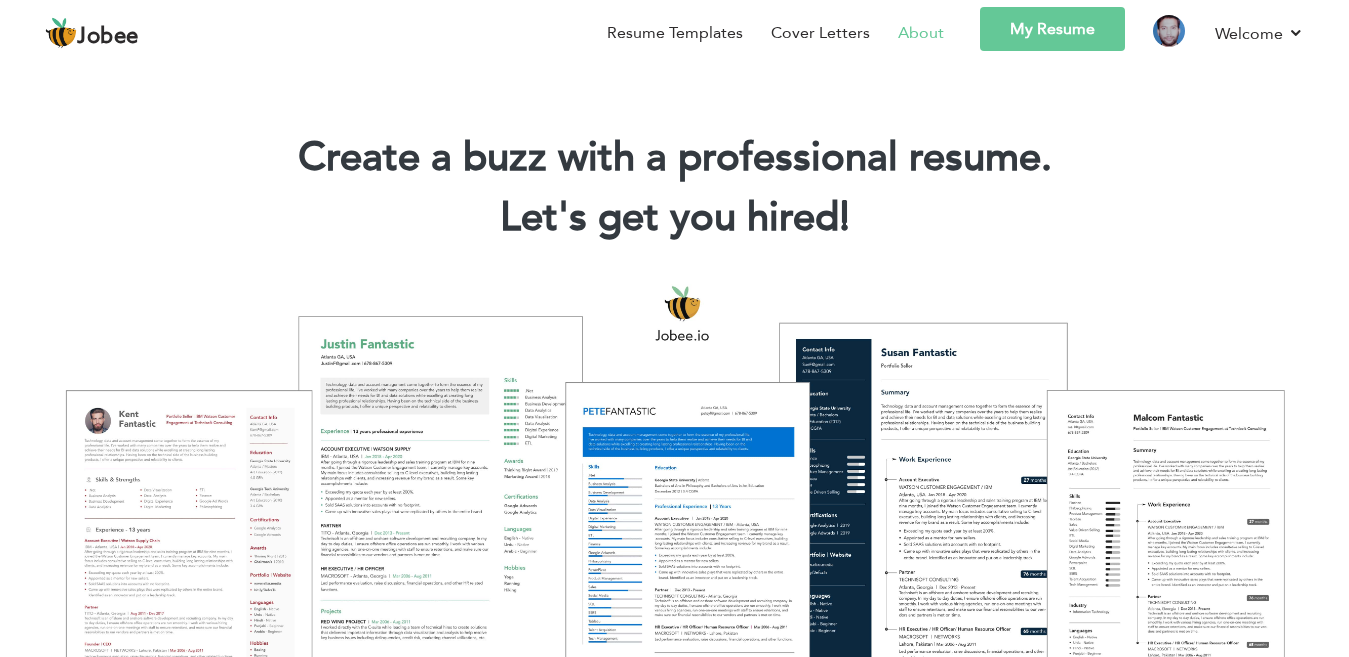 click on "About" at bounding box center (907, 36) 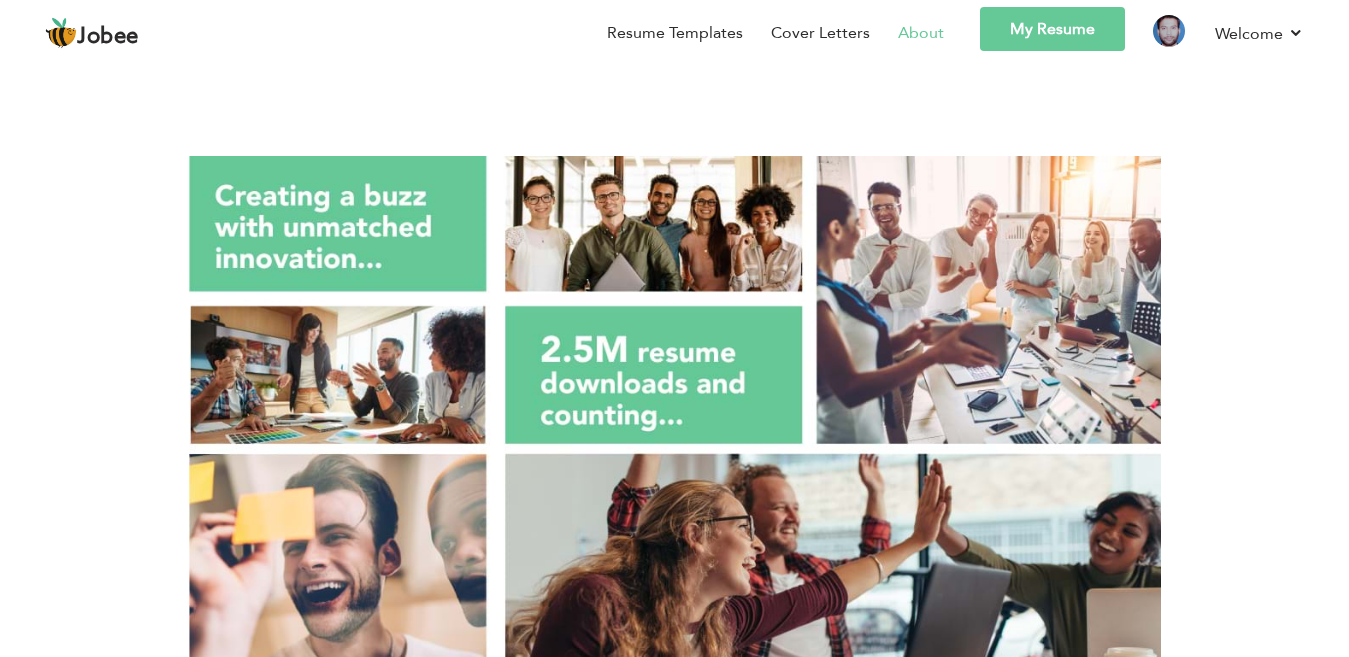 scroll, scrollTop: 0, scrollLeft: 0, axis: both 